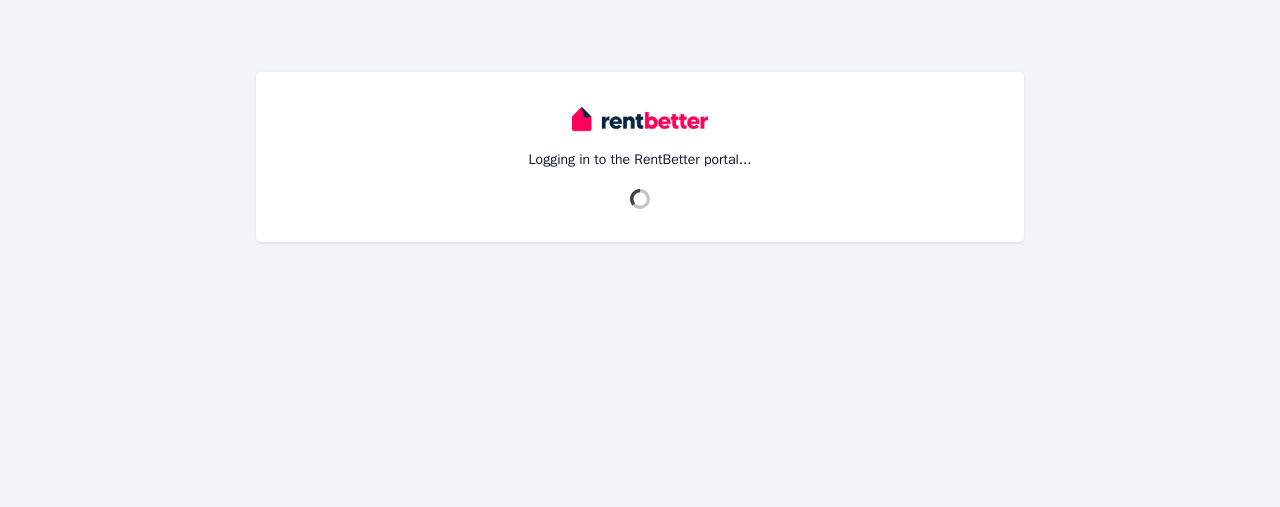 scroll, scrollTop: 0, scrollLeft: 0, axis: both 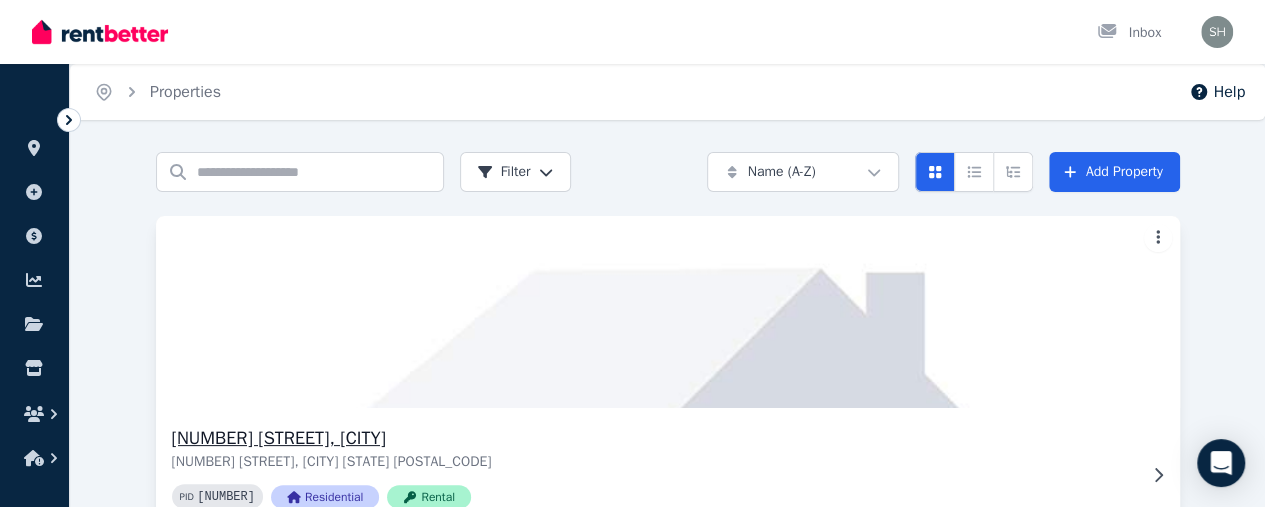 click on "[NUMBER] [STREET], [CITY]" at bounding box center [654, 438] 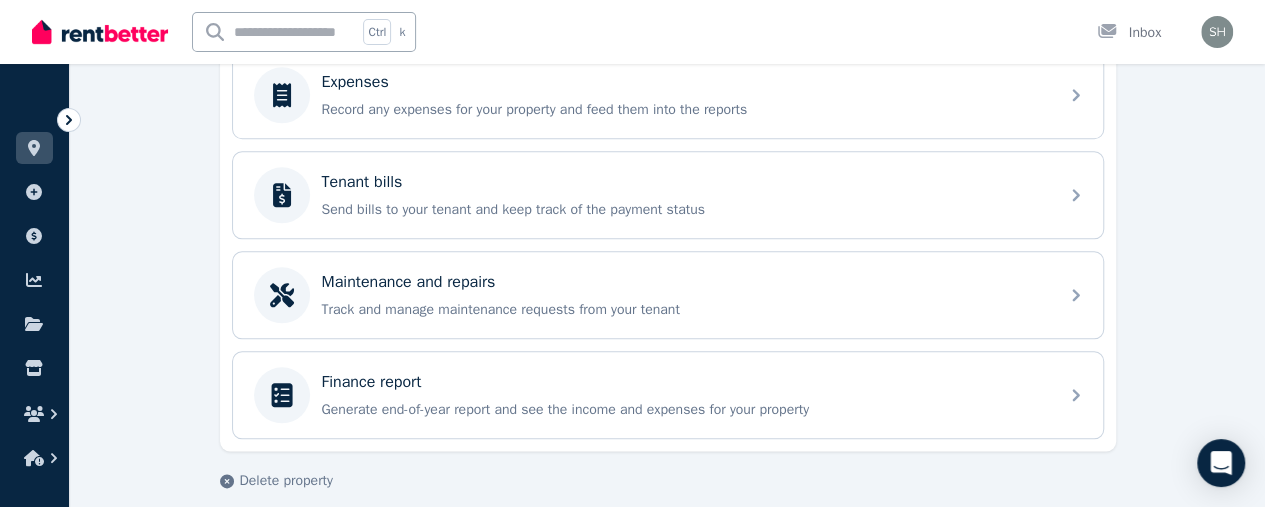 scroll, scrollTop: 988, scrollLeft: 0, axis: vertical 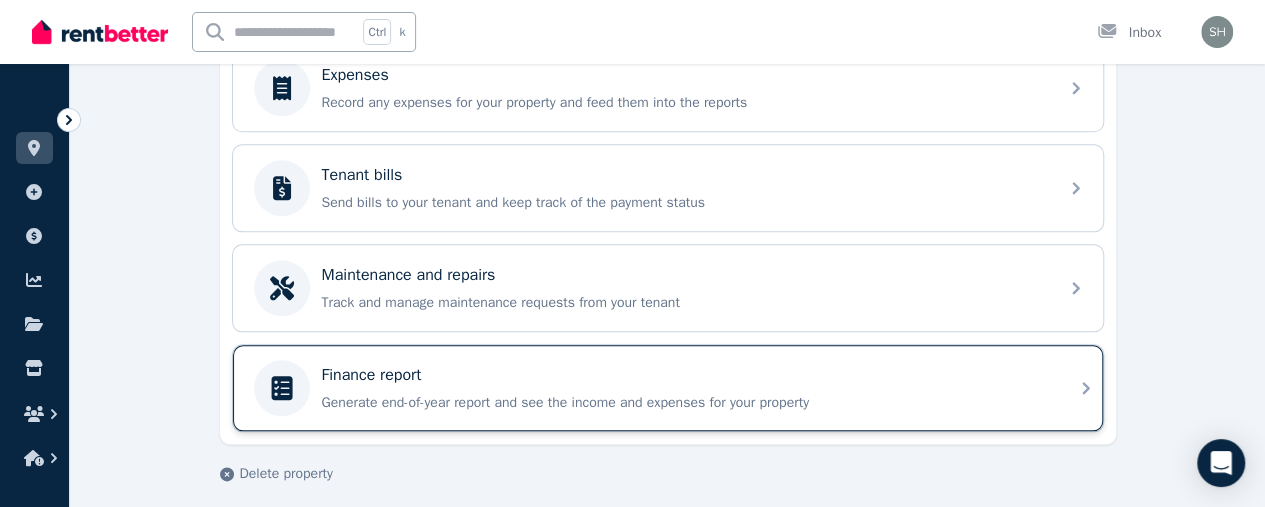 click on "Finance report" at bounding box center [372, 375] 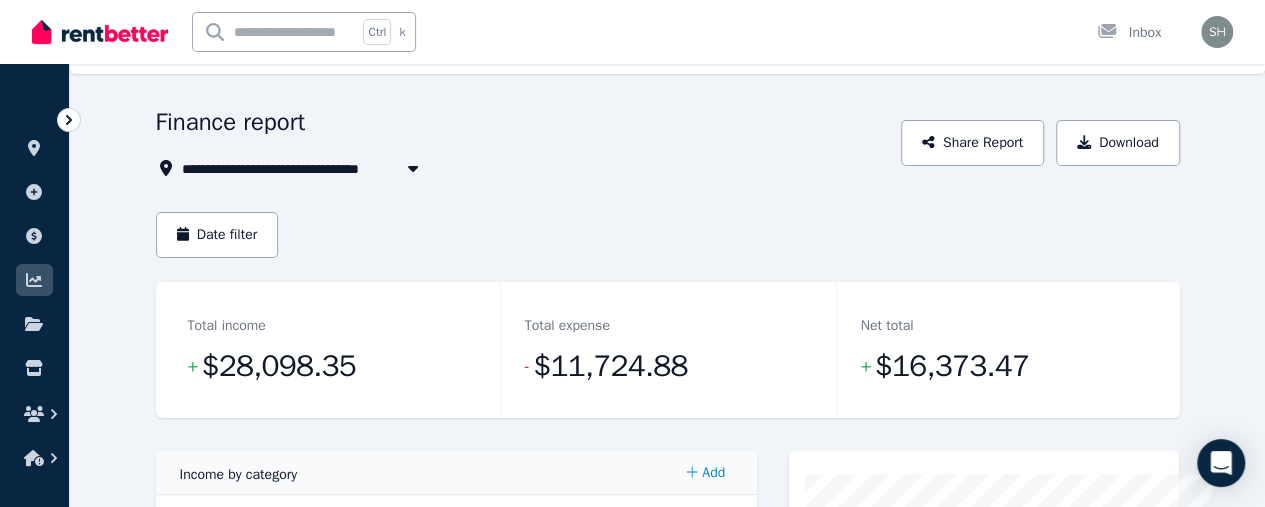 scroll, scrollTop: 0, scrollLeft: 0, axis: both 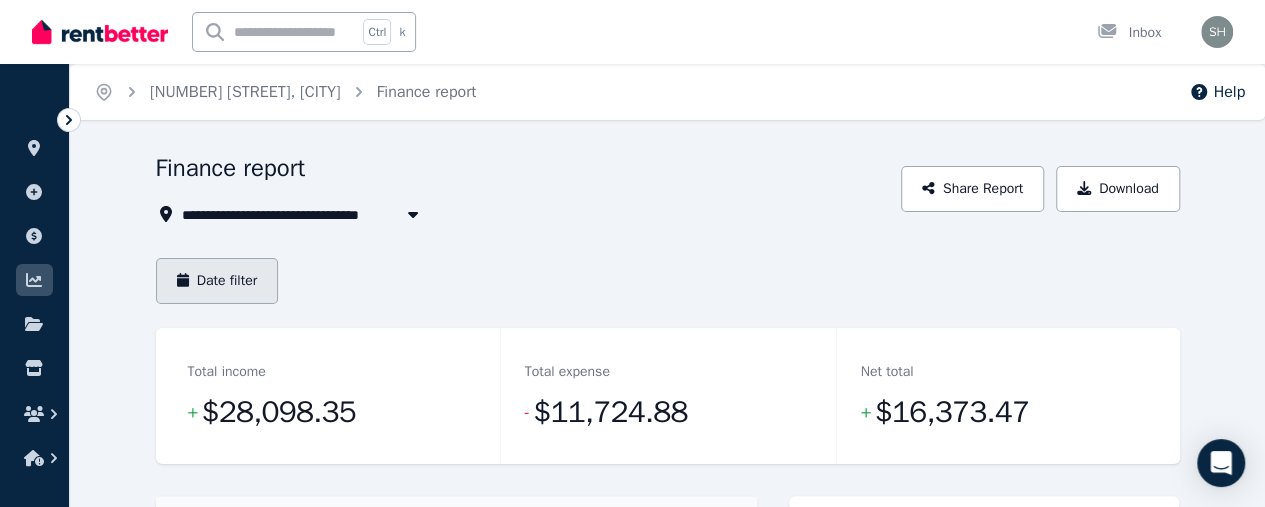 click on "Date filter" at bounding box center (217, 281) 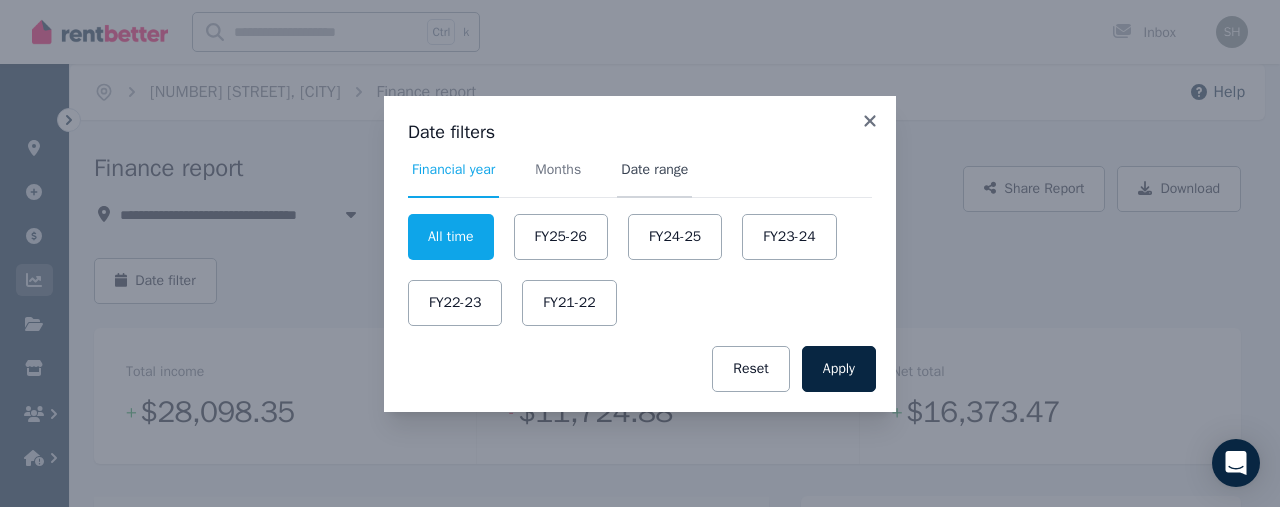 click on "Date range" at bounding box center (654, 170) 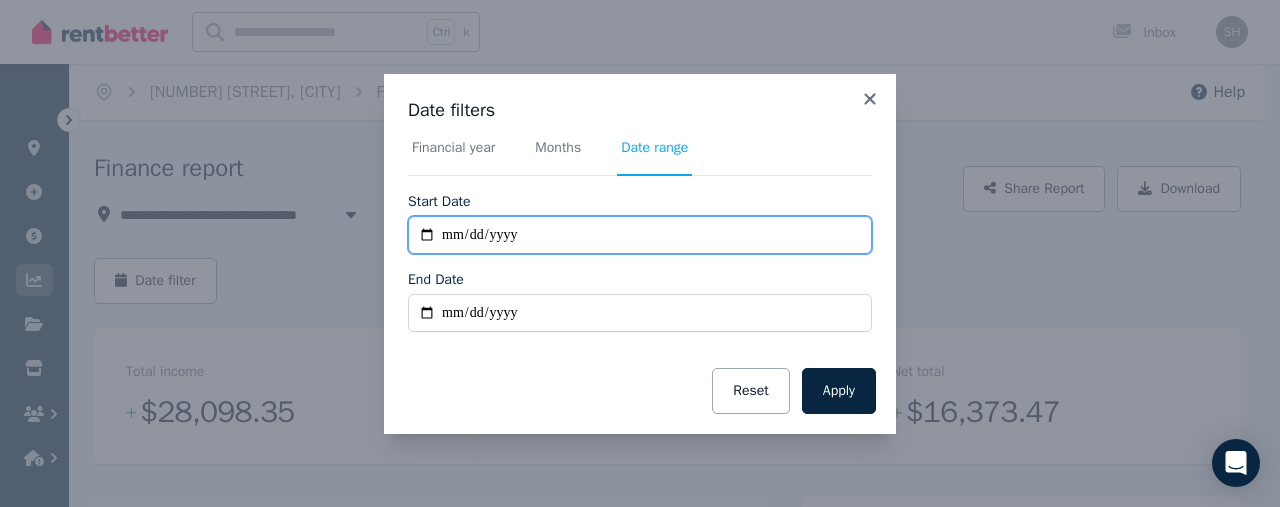 click on "**********" at bounding box center [640, 235] 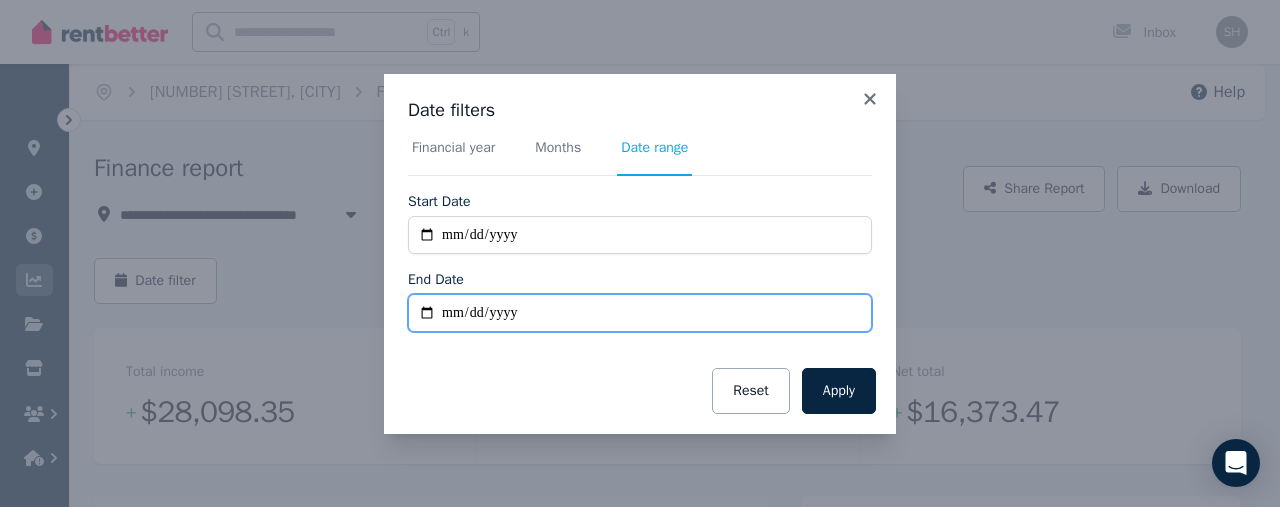 type on "**********" 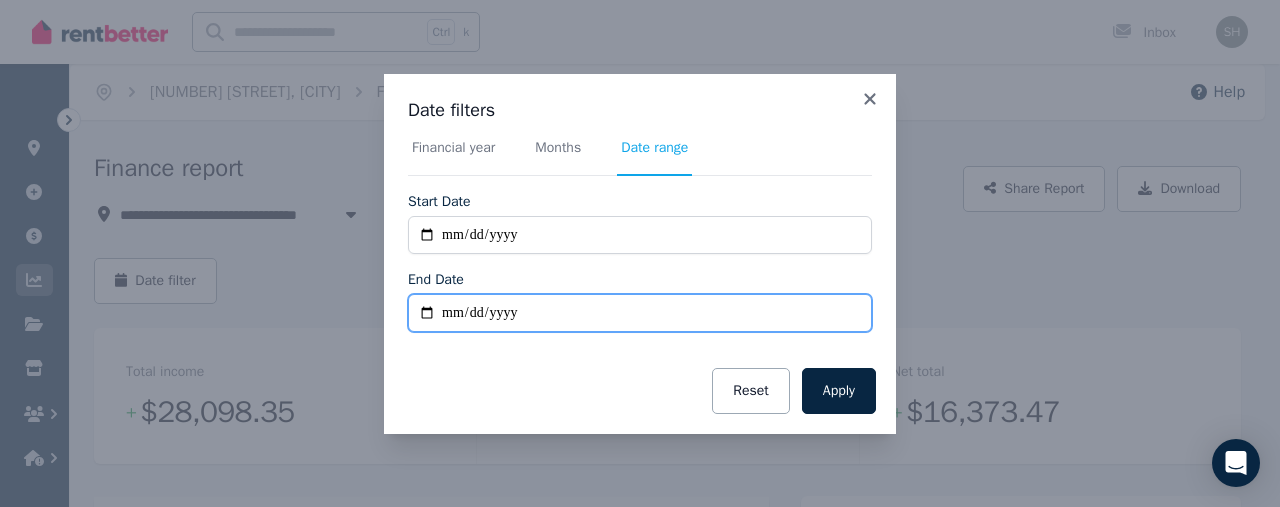 type on "**********" 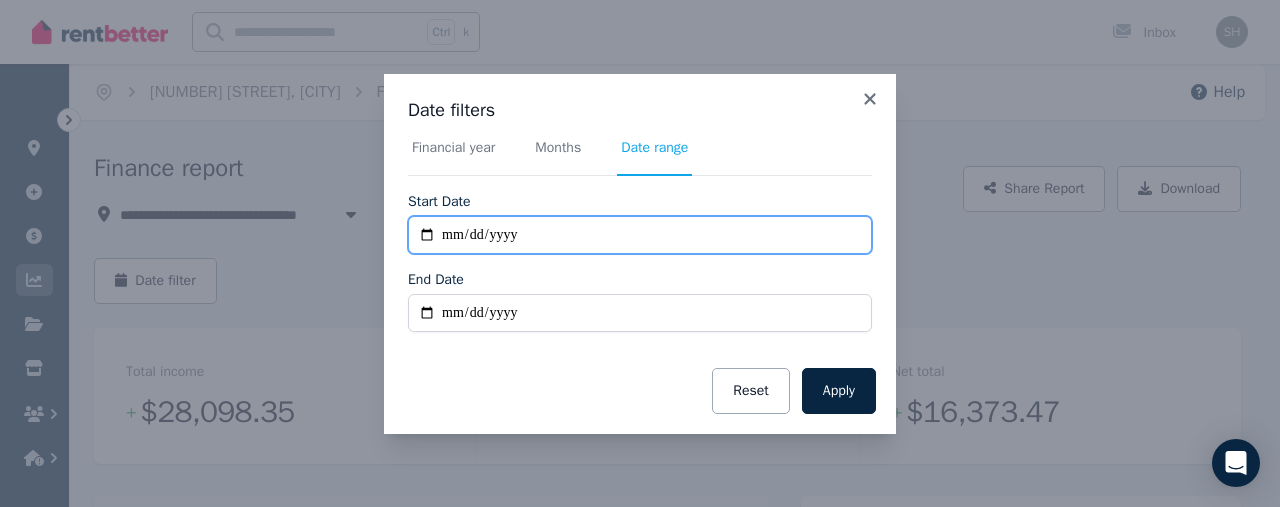 click on "**********" at bounding box center [640, 235] 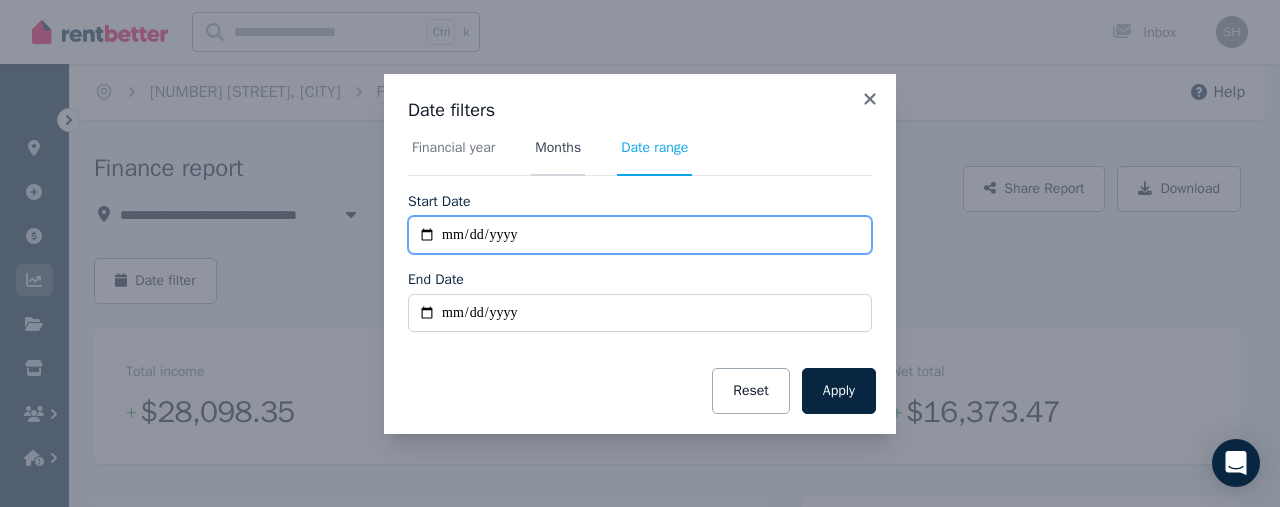 type on "**********" 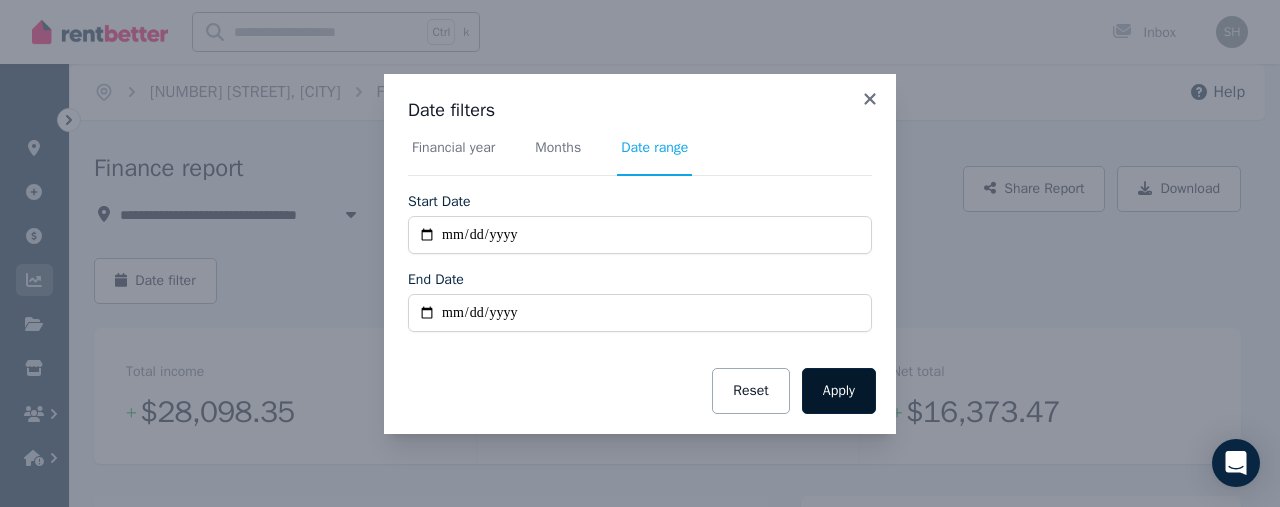 click on "Apply" at bounding box center (839, 391) 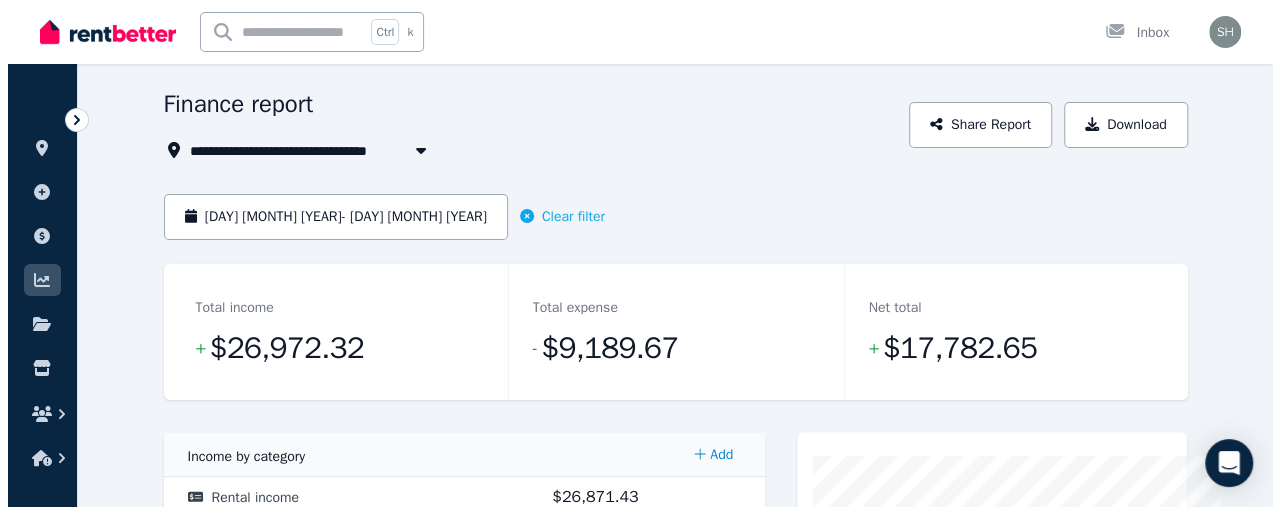 scroll, scrollTop: 0, scrollLeft: 0, axis: both 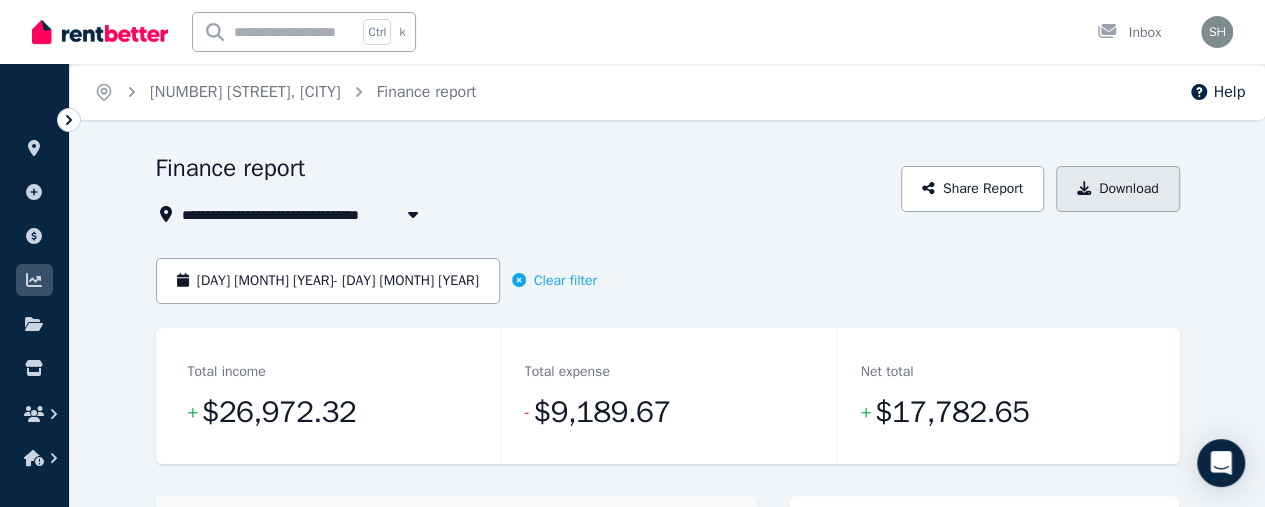click on "Download" at bounding box center [1118, 189] 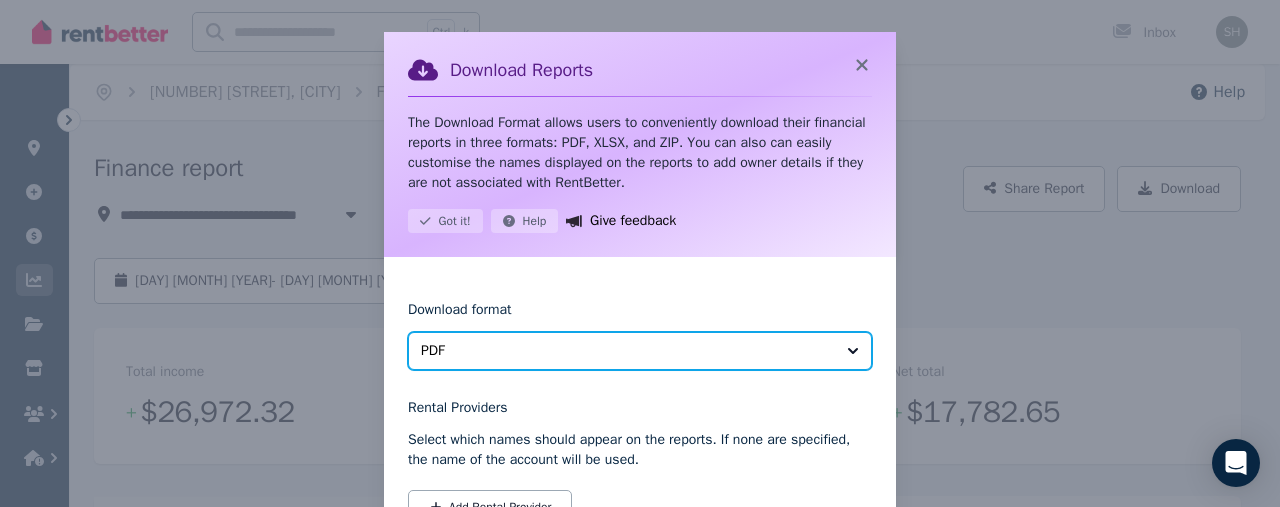 click on "PDF" at bounding box center (626, 351) 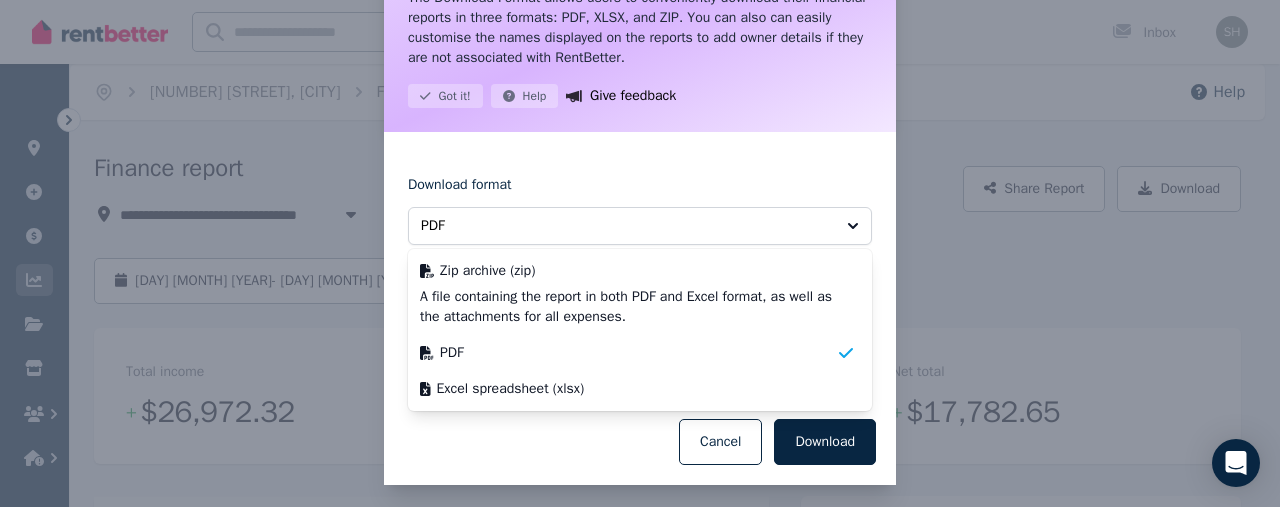 scroll, scrollTop: 133, scrollLeft: 0, axis: vertical 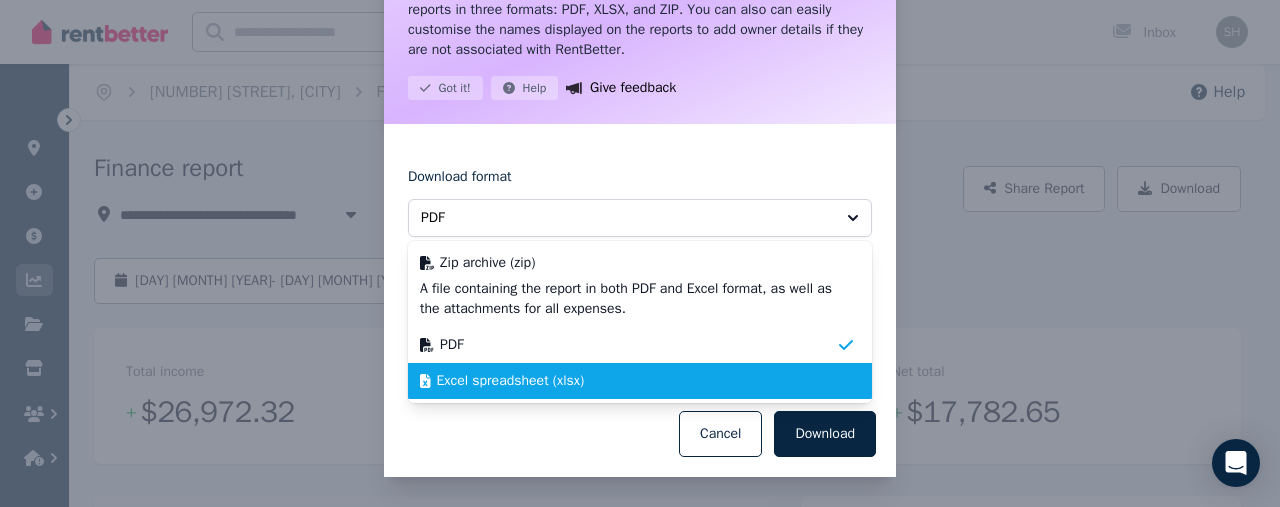 click on "Excel spreadsheet (xlsx)" at bounding box center [511, 381] 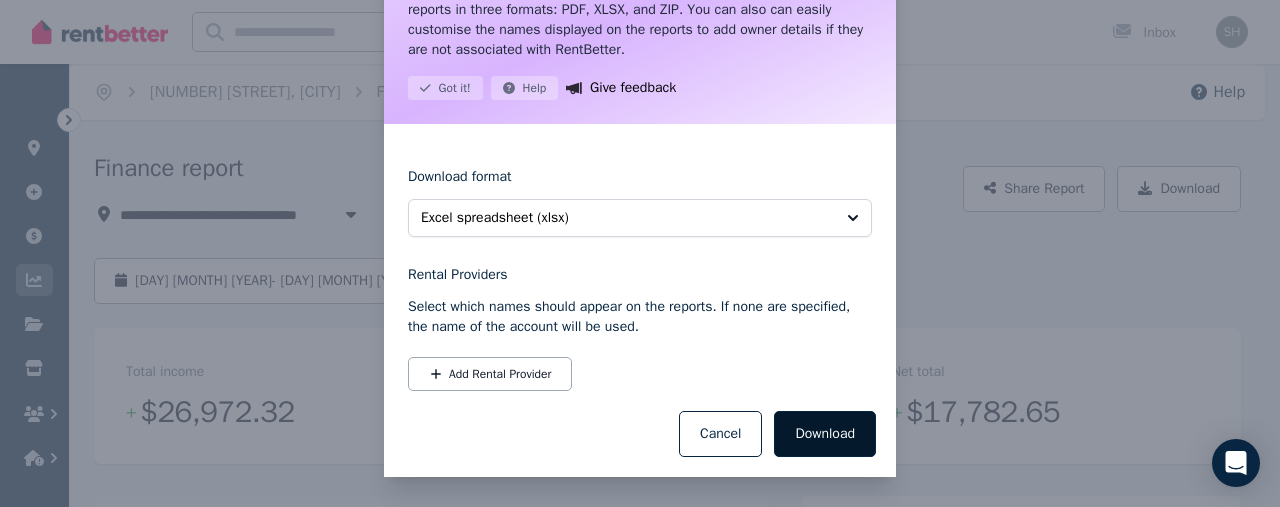 drag, startPoint x: 805, startPoint y: 434, endPoint x: 770, endPoint y: 318, distance: 121.16518 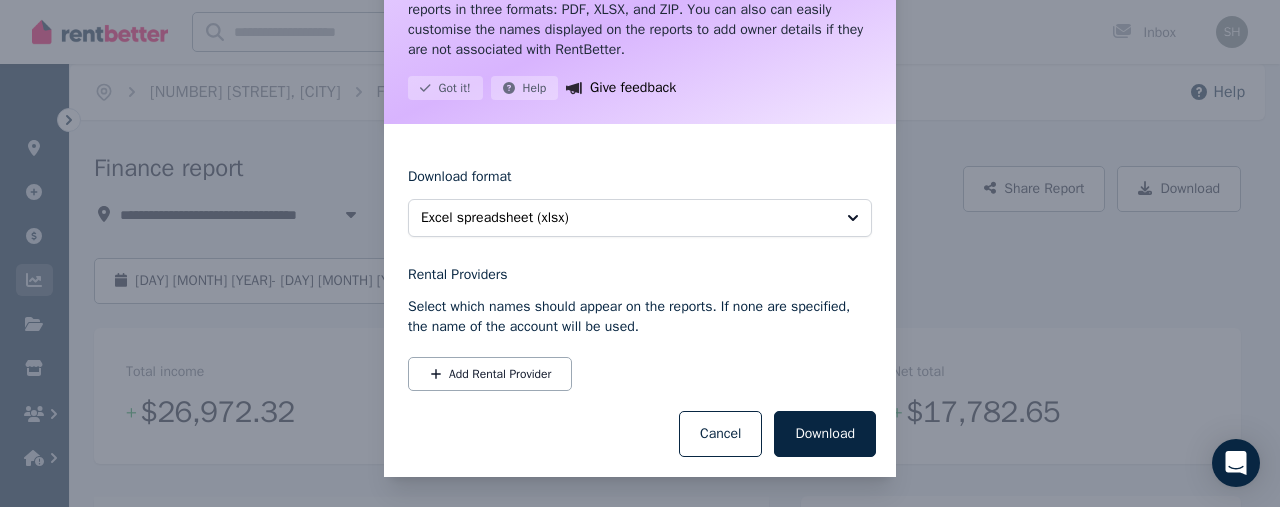 click on "Download" at bounding box center [825, 434] 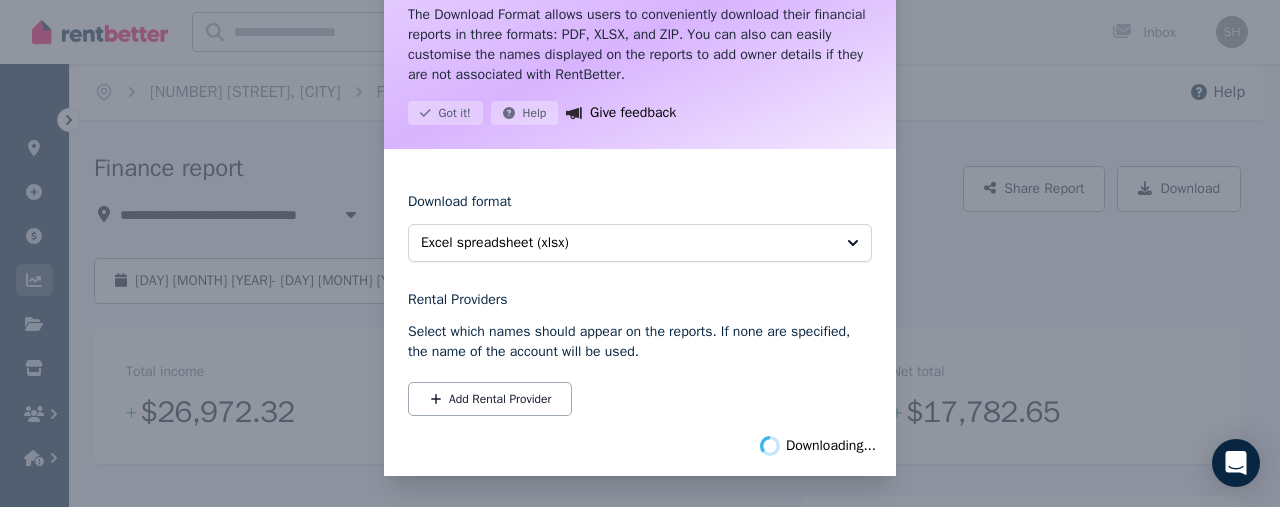 scroll, scrollTop: 133, scrollLeft: 0, axis: vertical 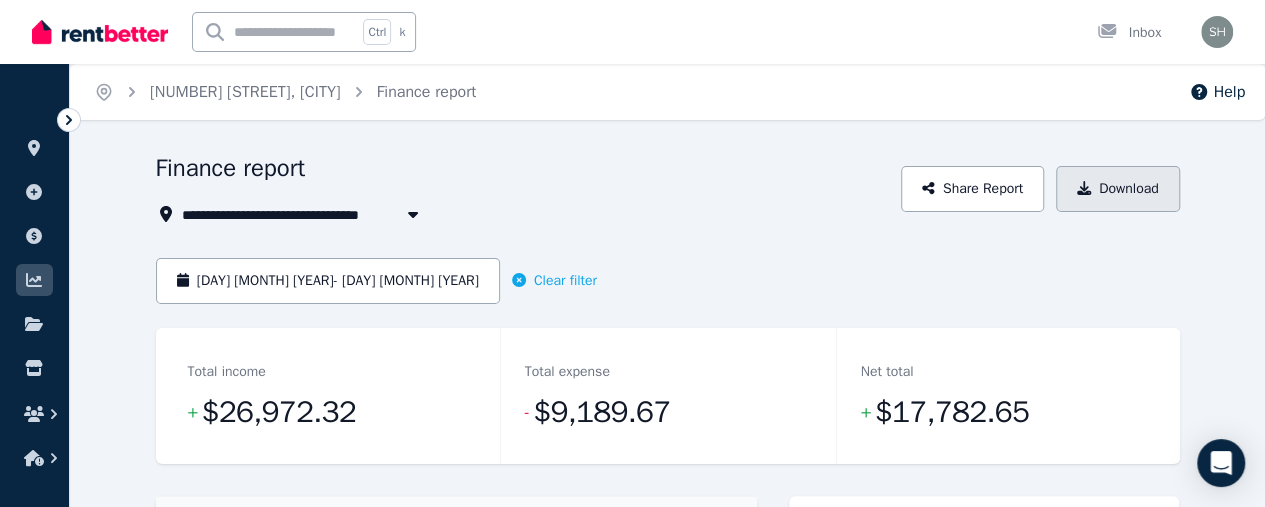 click on "Download" at bounding box center (1118, 189) 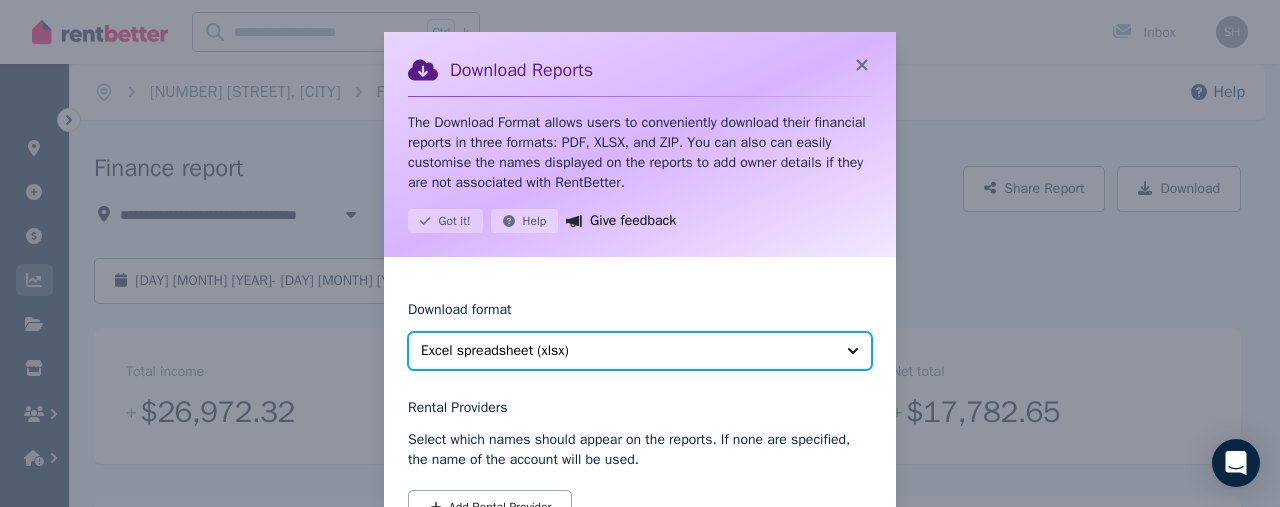 click on "Excel spreadsheet (xlsx)" at bounding box center (626, 351) 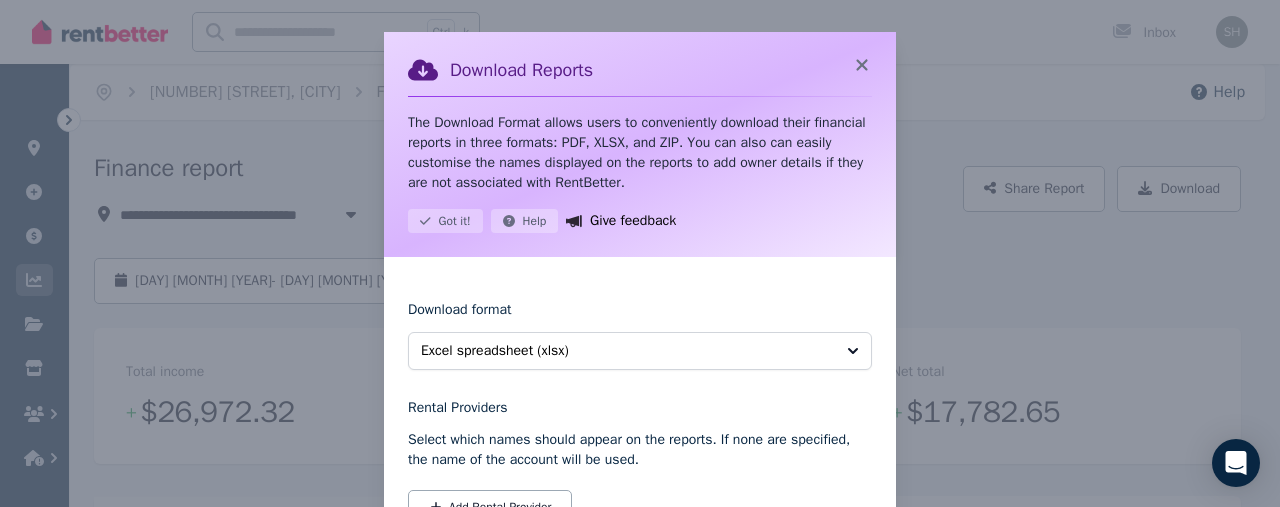 scroll, scrollTop: 24, scrollLeft: 0, axis: vertical 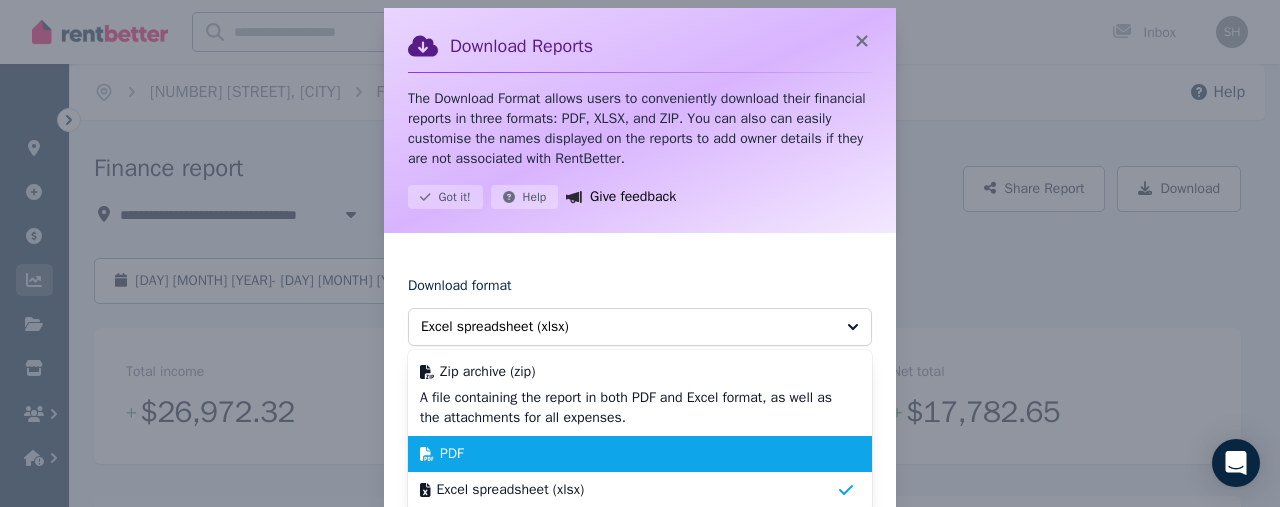 click on "PDF" at bounding box center (628, 454) 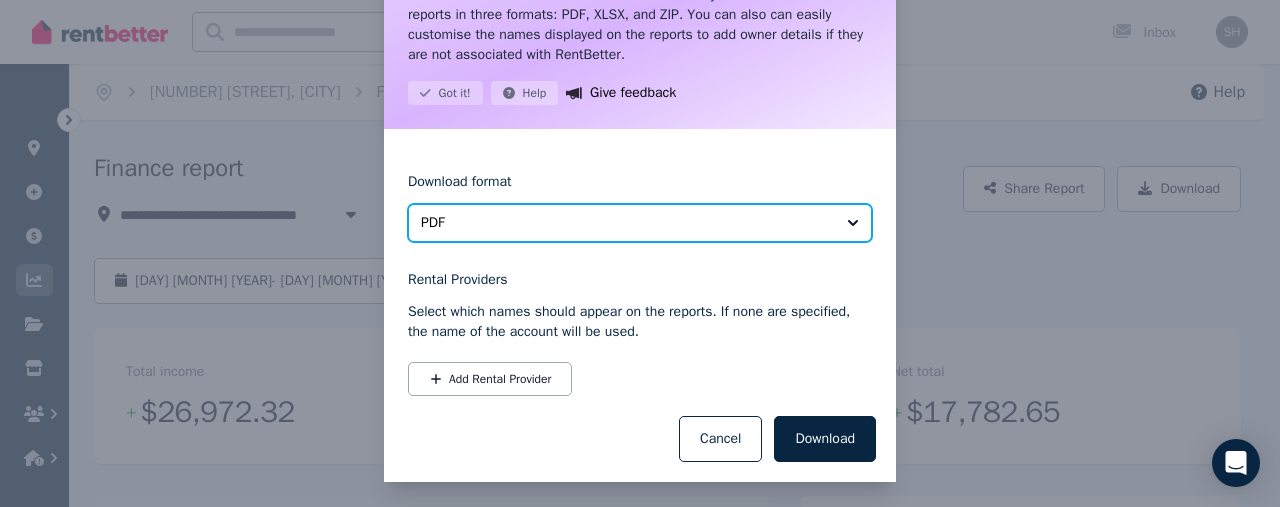 scroll, scrollTop: 133, scrollLeft: 0, axis: vertical 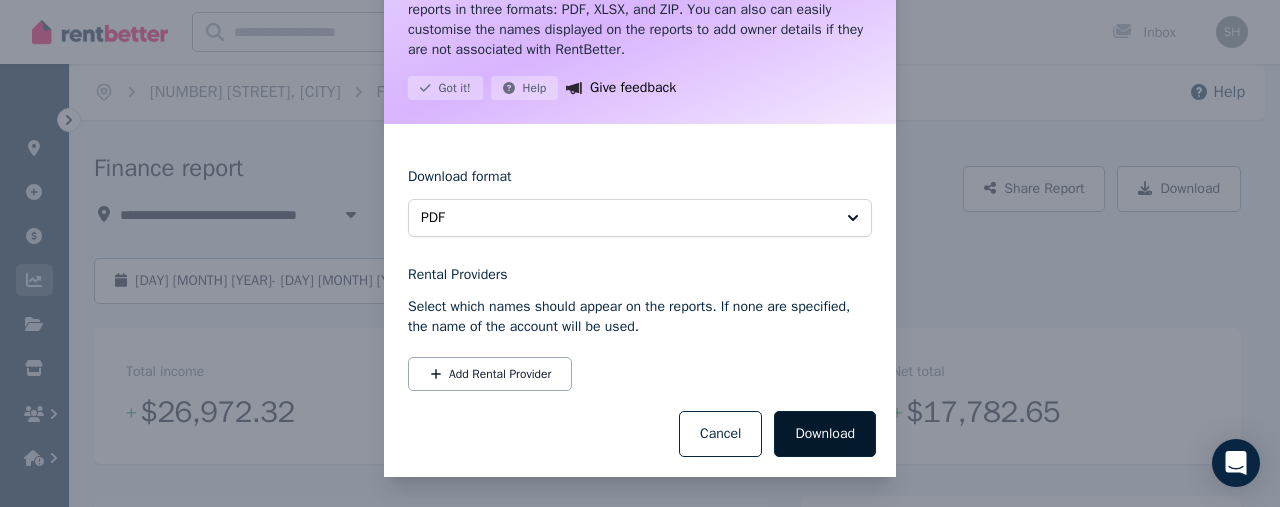 click on "Download" at bounding box center (825, 434) 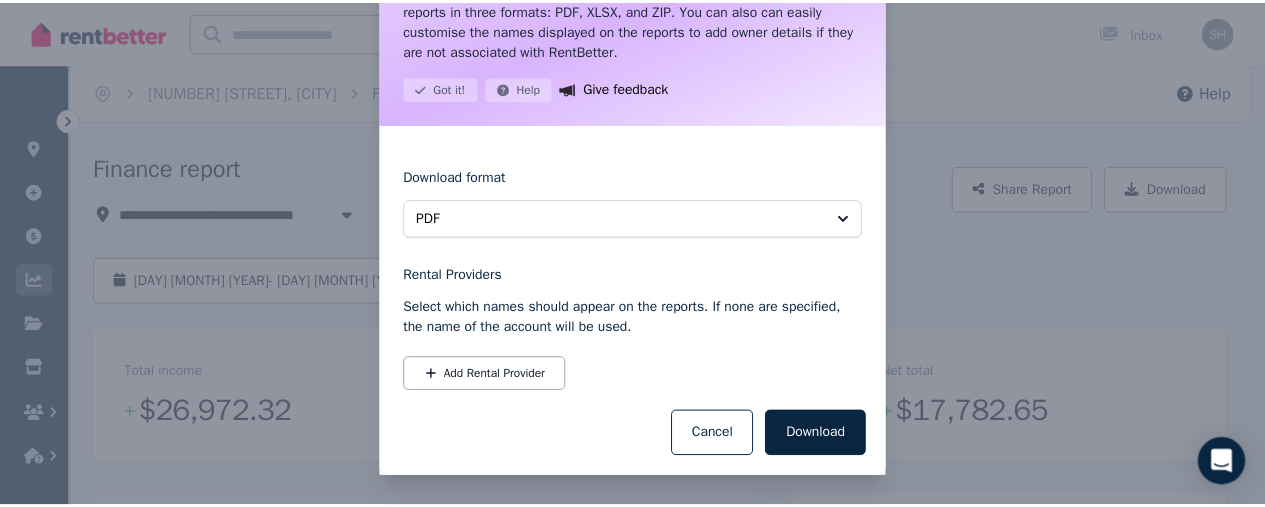 scroll, scrollTop: 108, scrollLeft: 0, axis: vertical 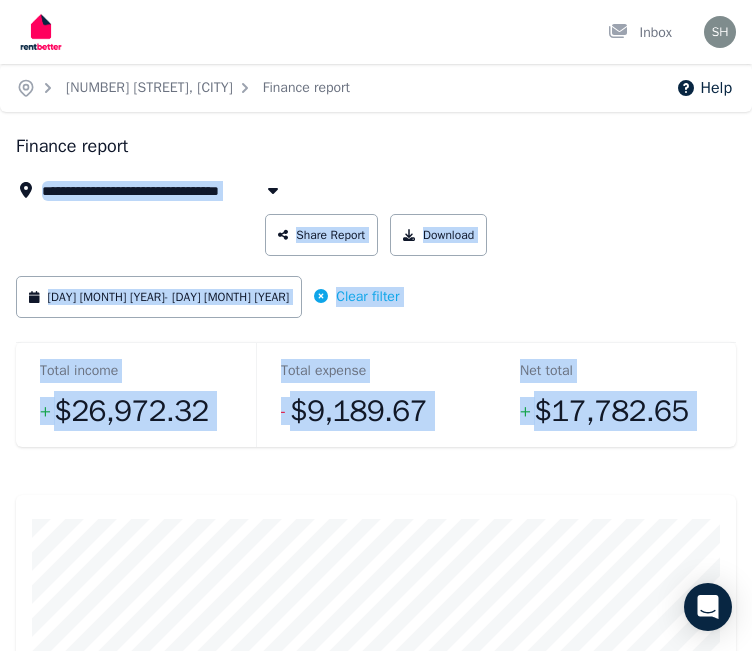 drag, startPoint x: 461, startPoint y: 162, endPoint x: 760, endPoint y: 464, distance: 424.97647 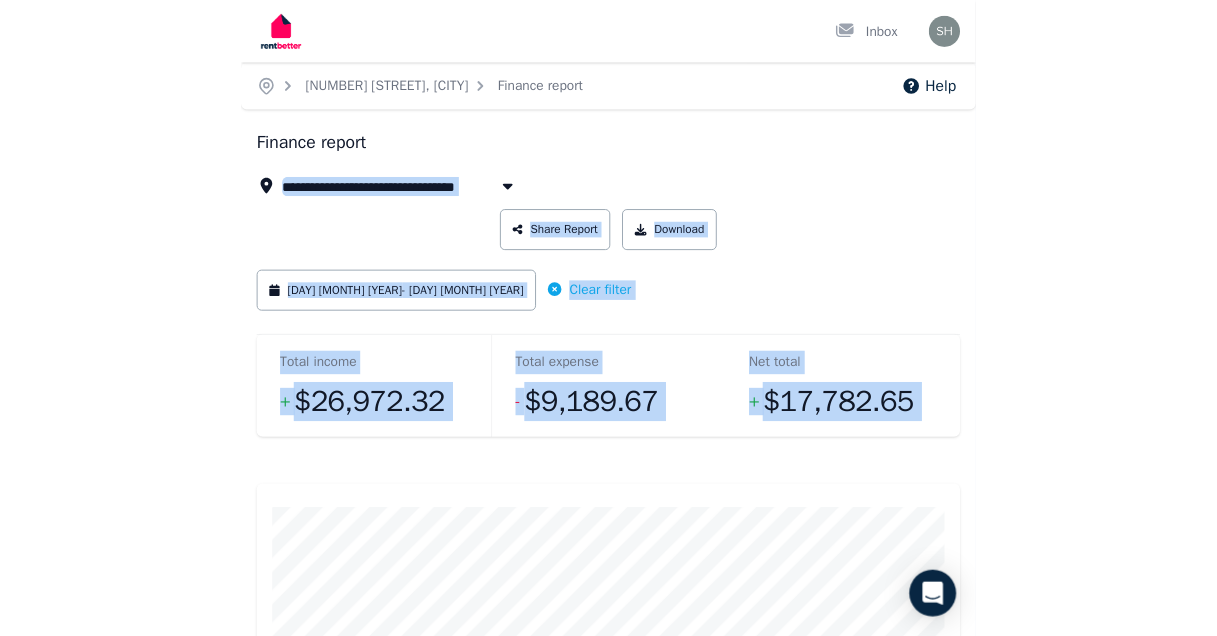 scroll, scrollTop: 569, scrollLeft: 0, axis: vertical 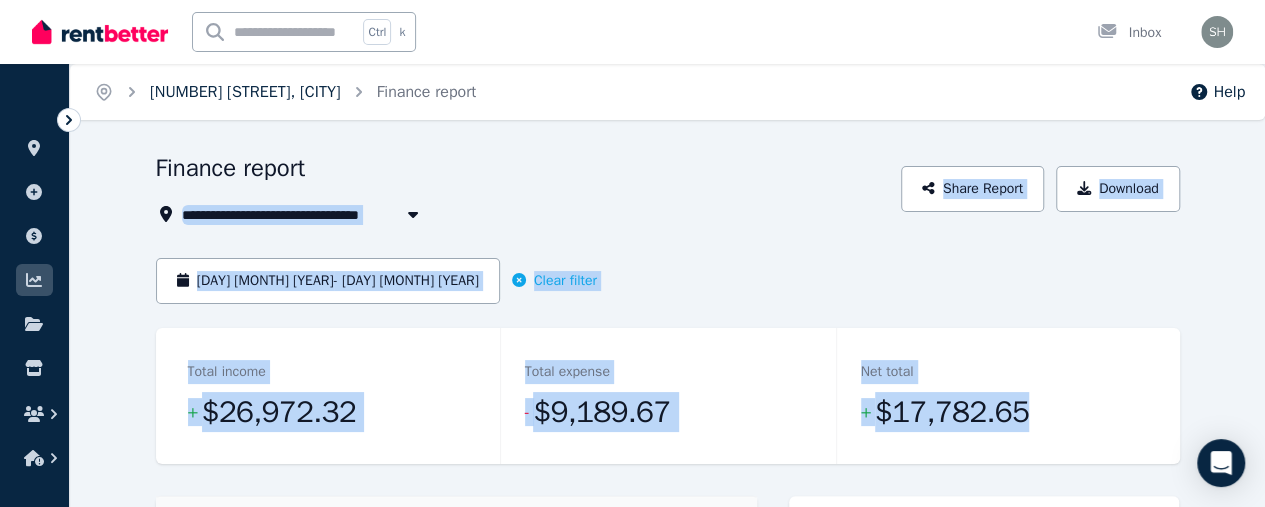 click on "[NUMBER] [STREET], [CITY]" at bounding box center [245, 92] 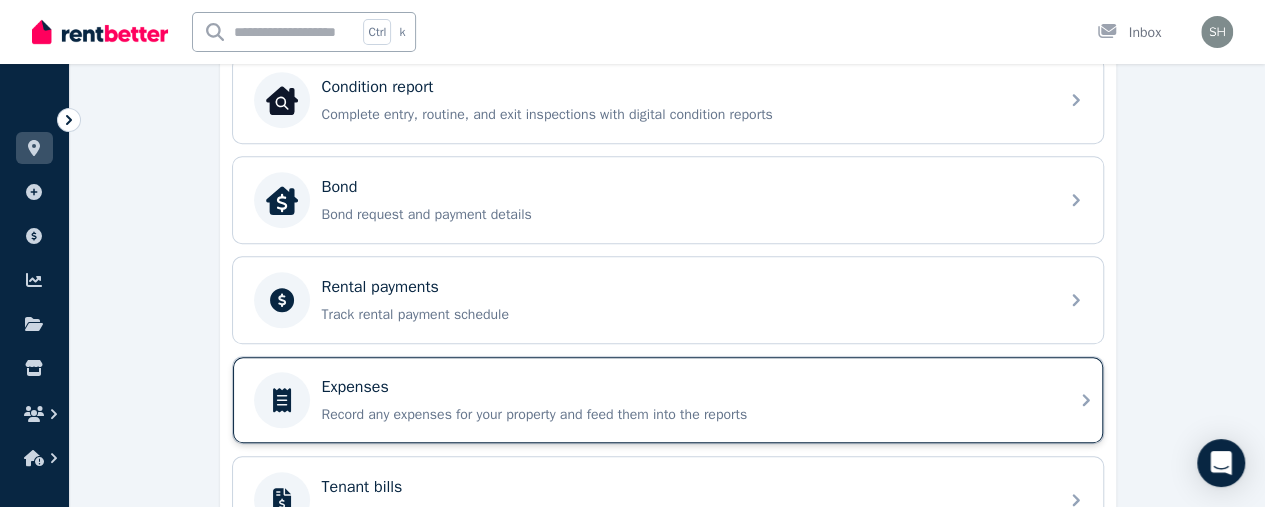 scroll, scrollTop: 675, scrollLeft: 0, axis: vertical 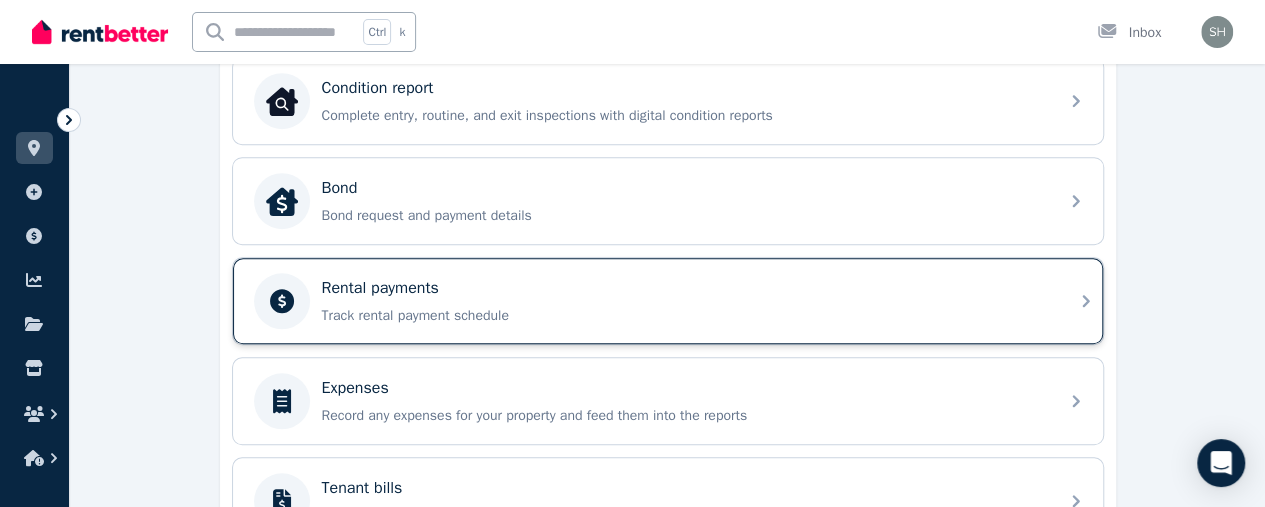 click on "Rental payments" at bounding box center [380, 288] 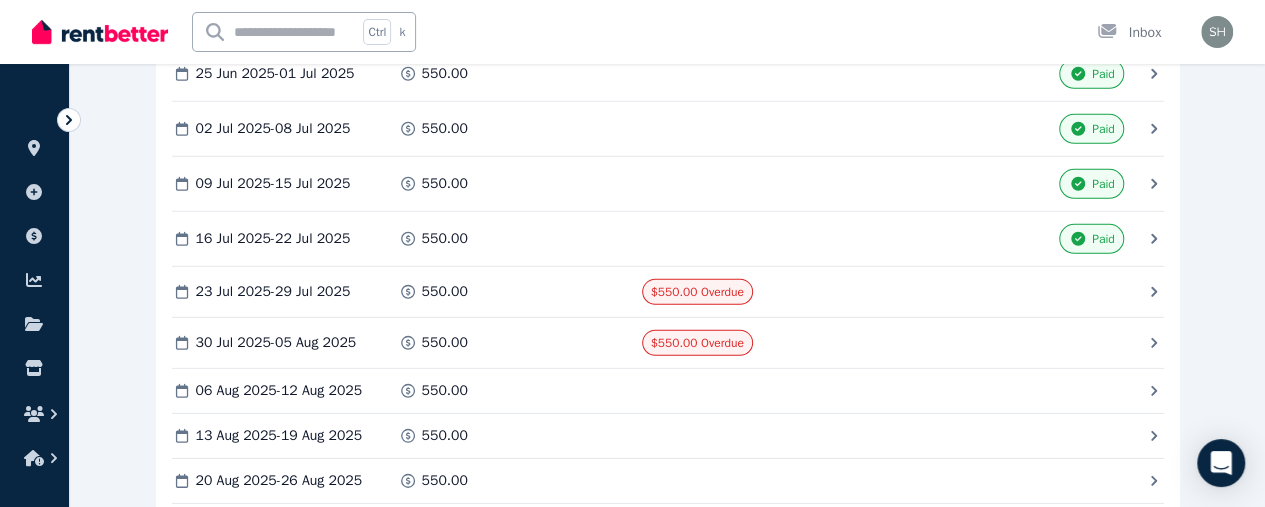 scroll, scrollTop: 2800, scrollLeft: 0, axis: vertical 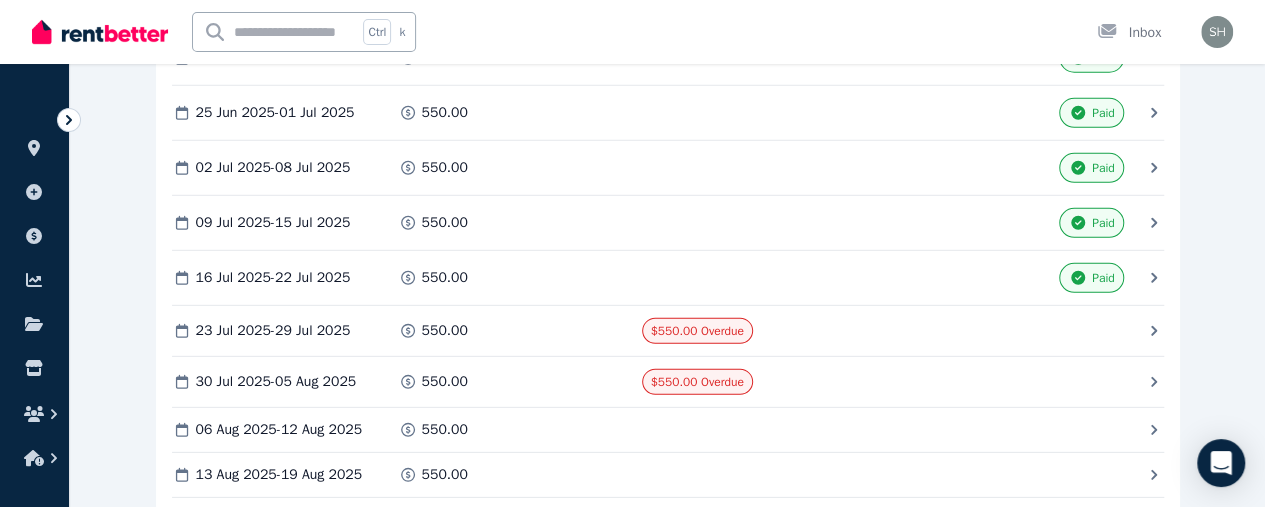 click on "Mark as Paid" at bounding box center [0, 0] 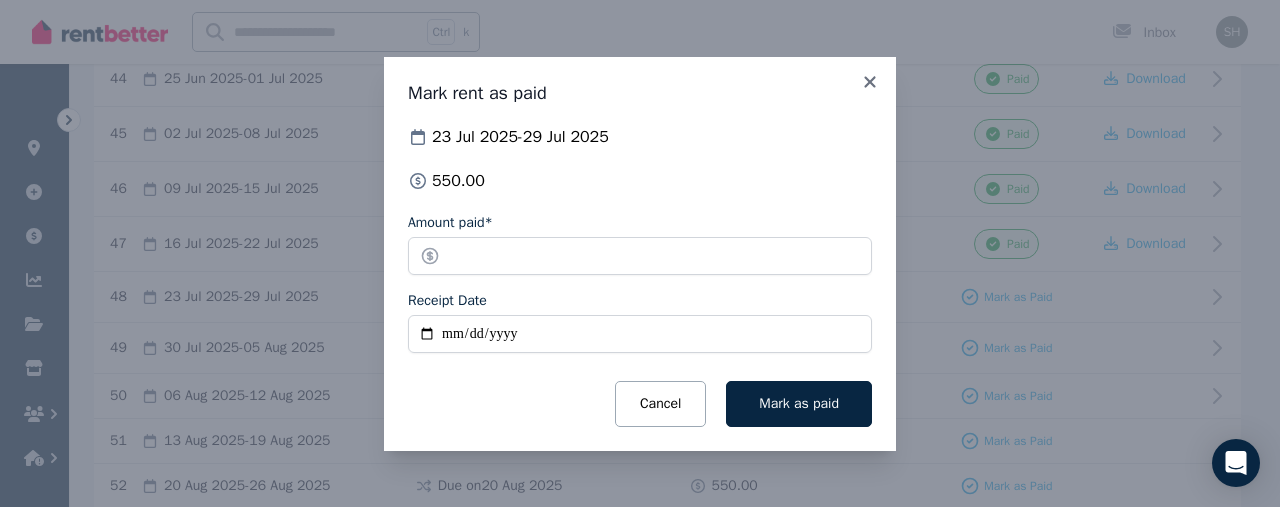 click on "Receipt Date" at bounding box center (640, 334) 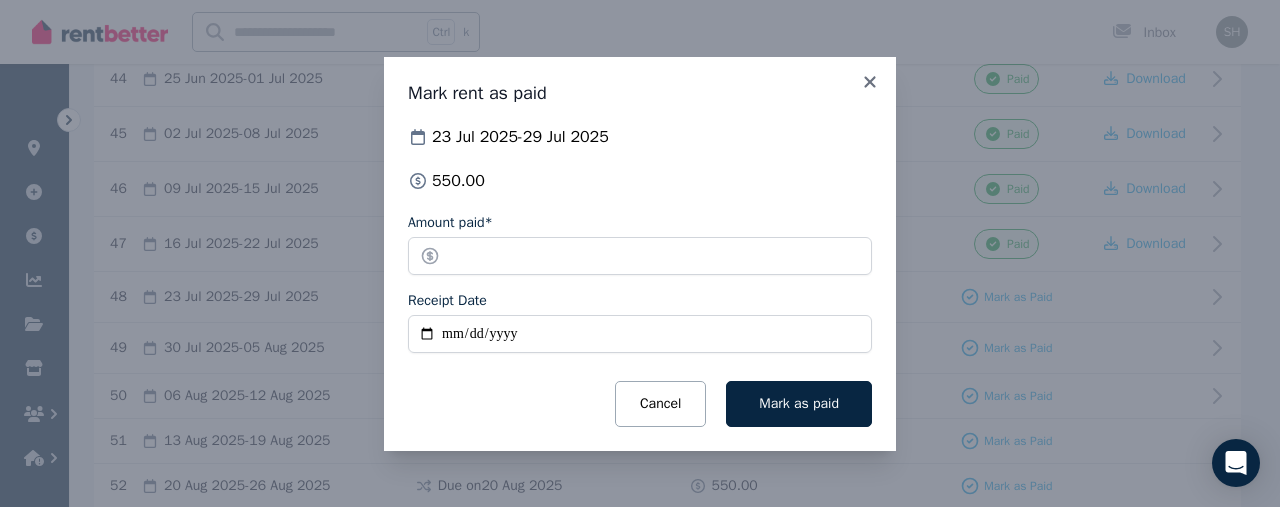 type on "**********" 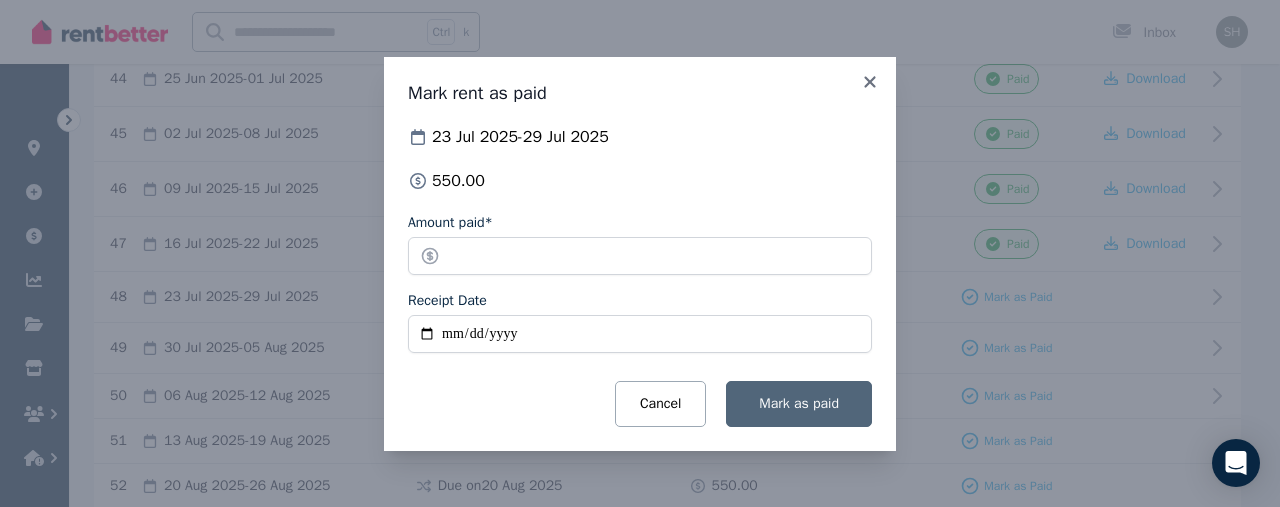 click on "Mark as paid" at bounding box center (799, 403) 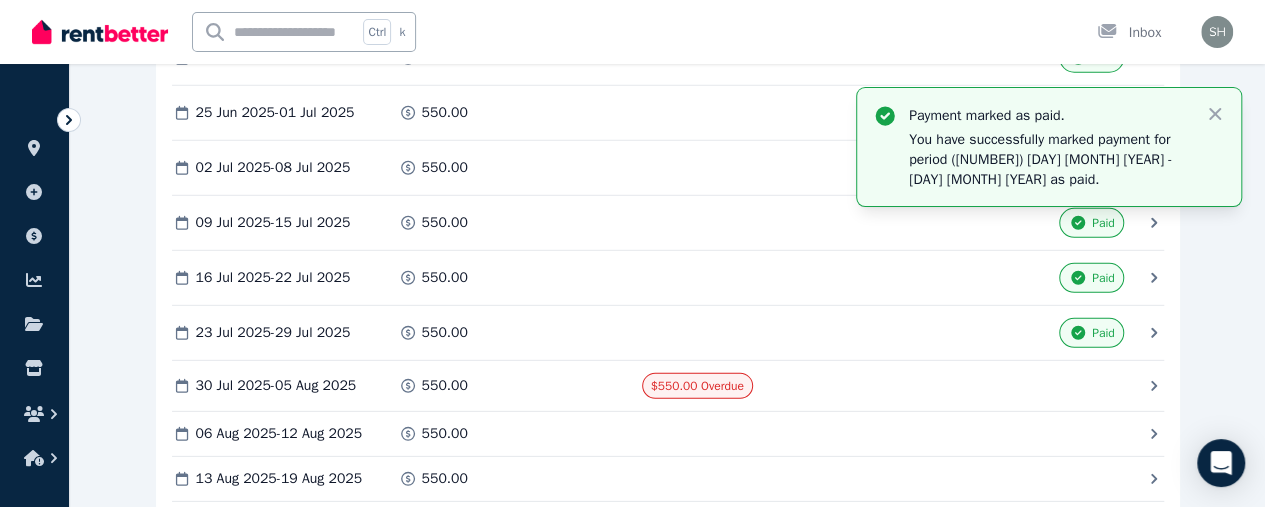 click on "Mark as Paid" at bounding box center (0, 0) 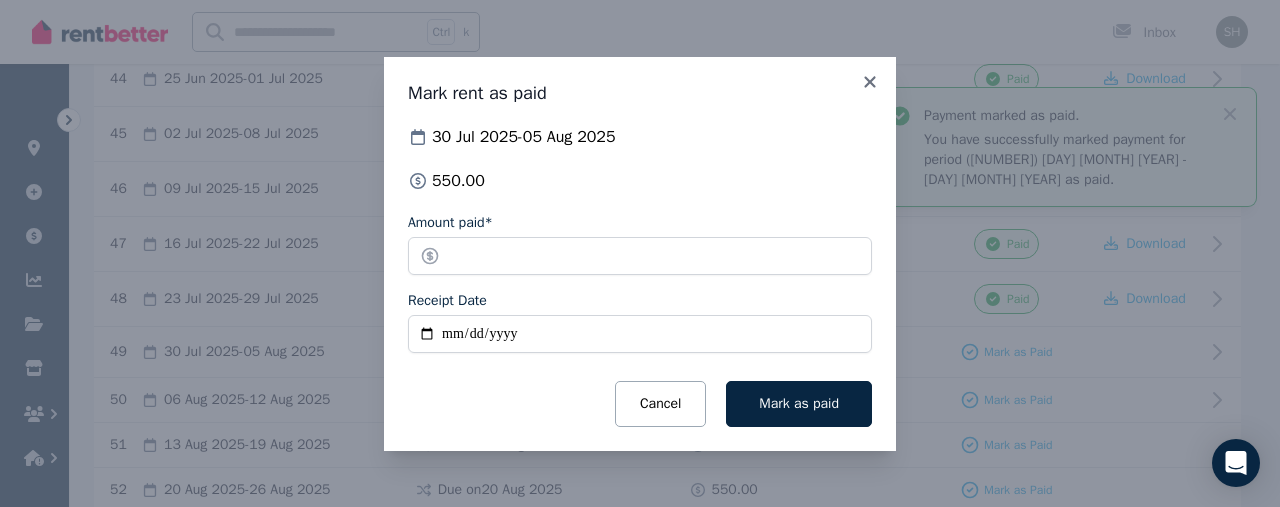 click on "Receipt Date" at bounding box center [640, 334] 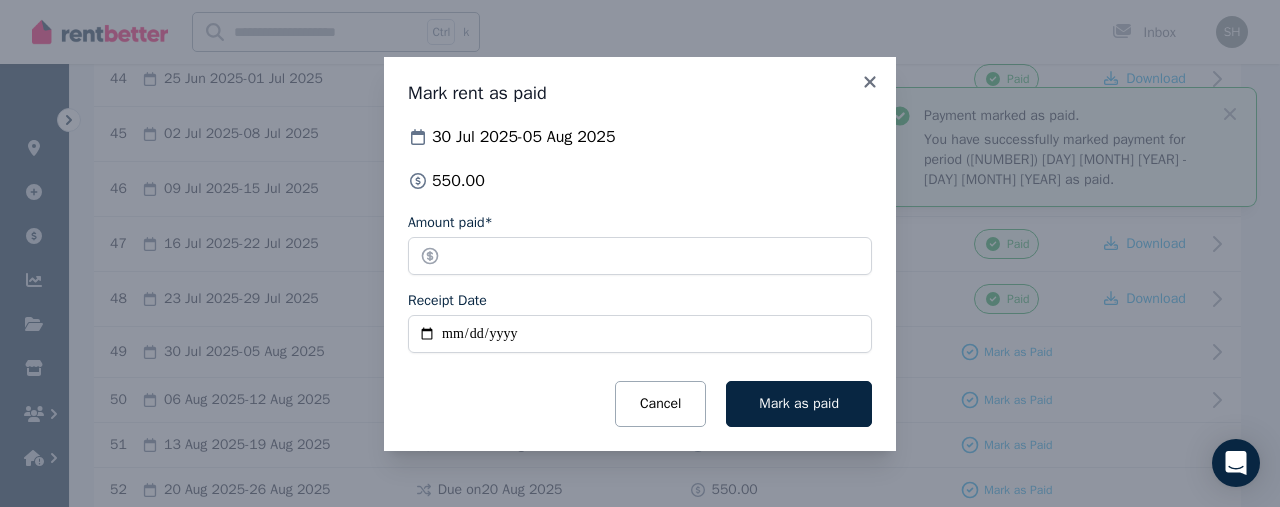 type on "**********" 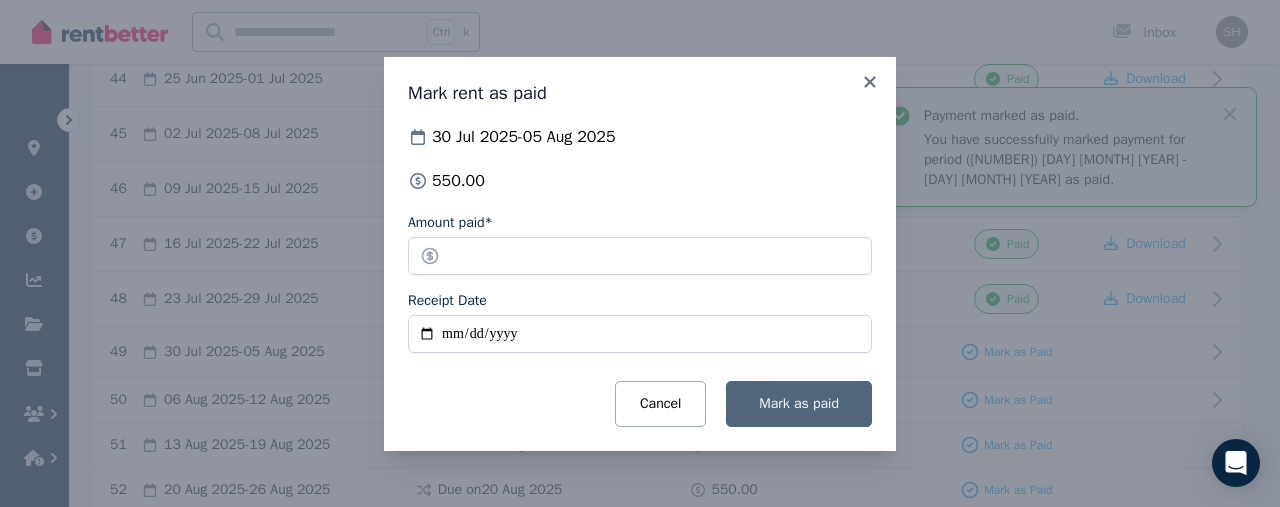 click on "Mark as paid" at bounding box center [799, 403] 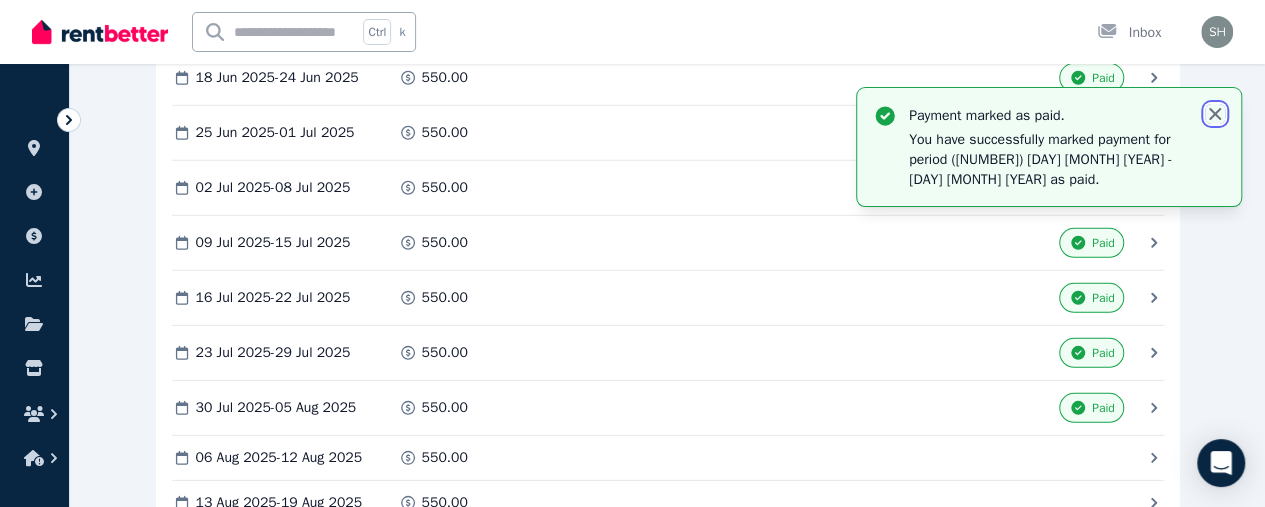 click 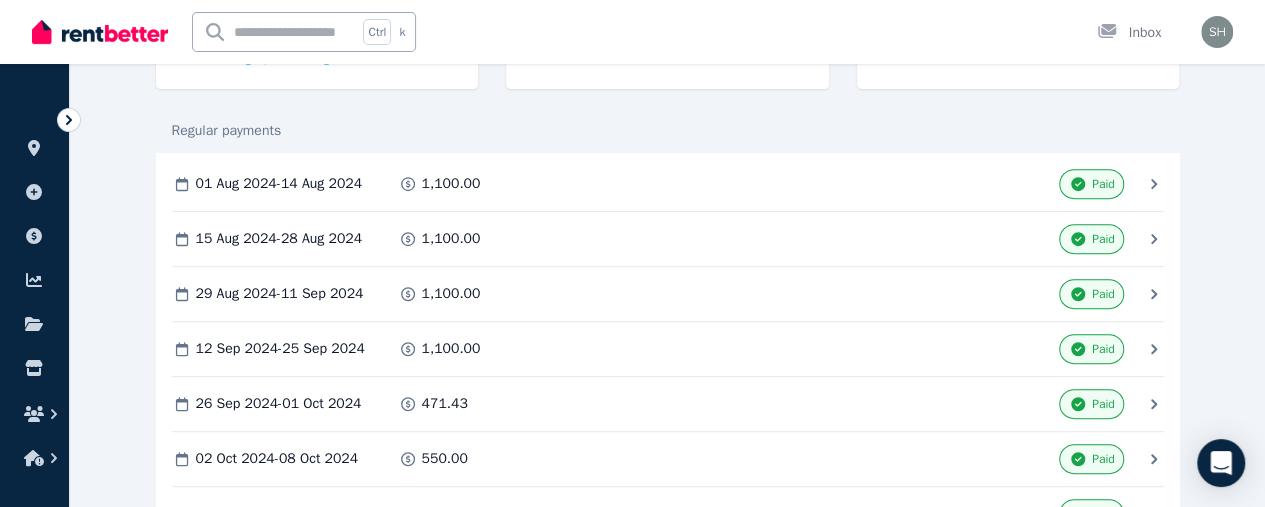 scroll, scrollTop: 300, scrollLeft: 0, axis: vertical 